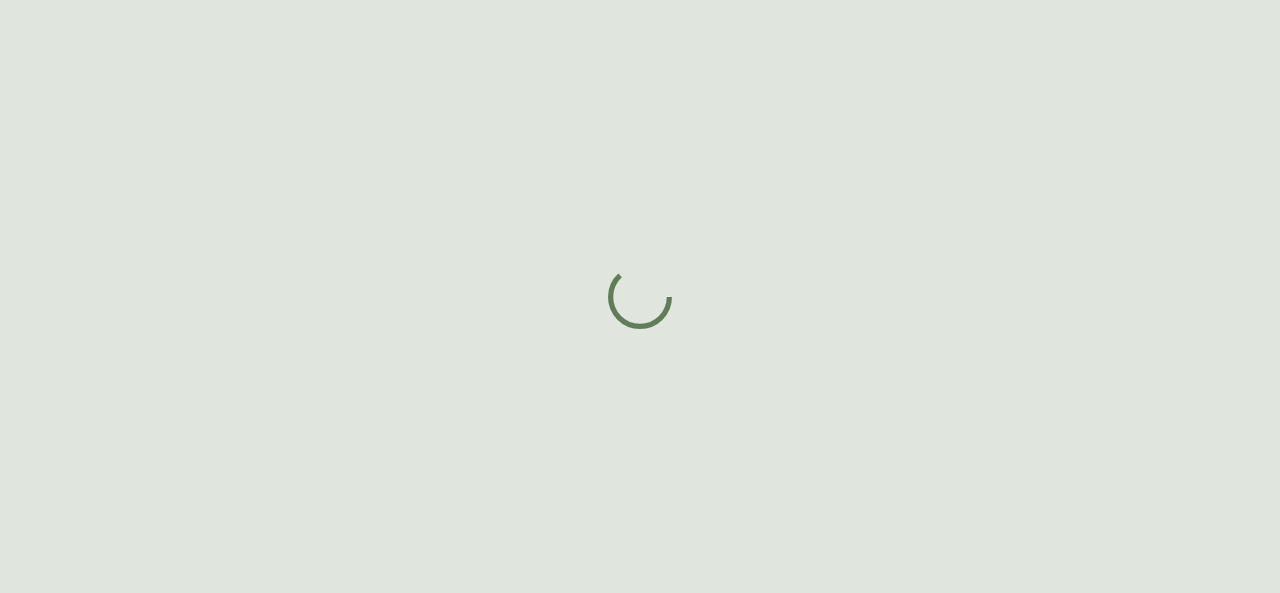 scroll, scrollTop: 0, scrollLeft: 0, axis: both 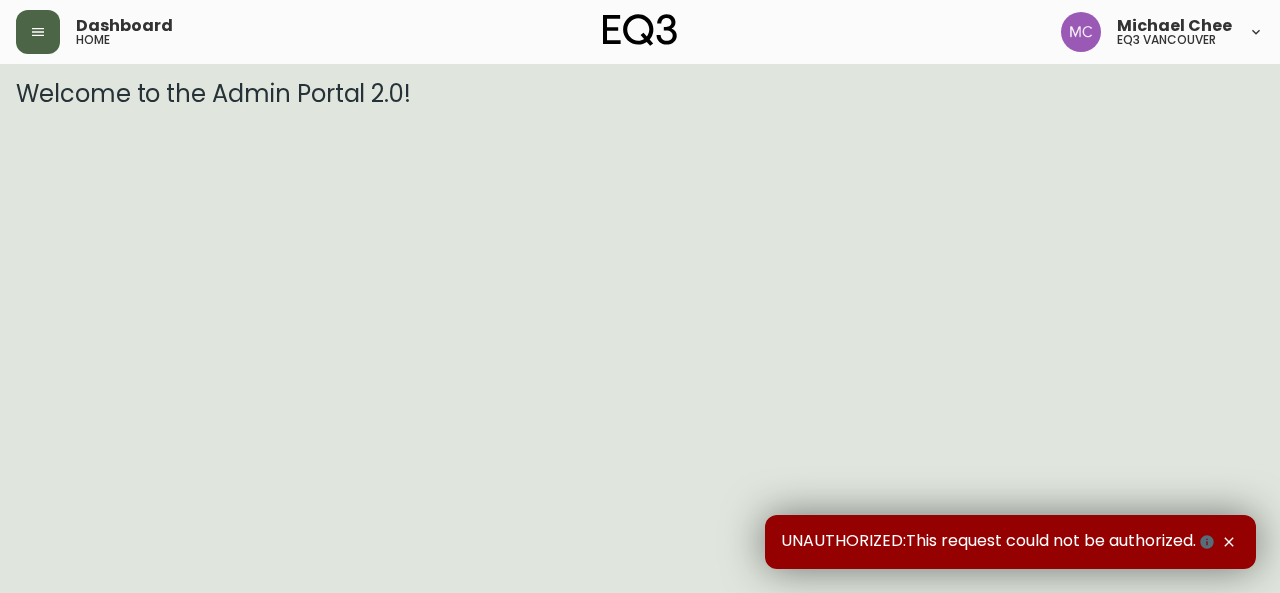 click at bounding box center [38, 32] 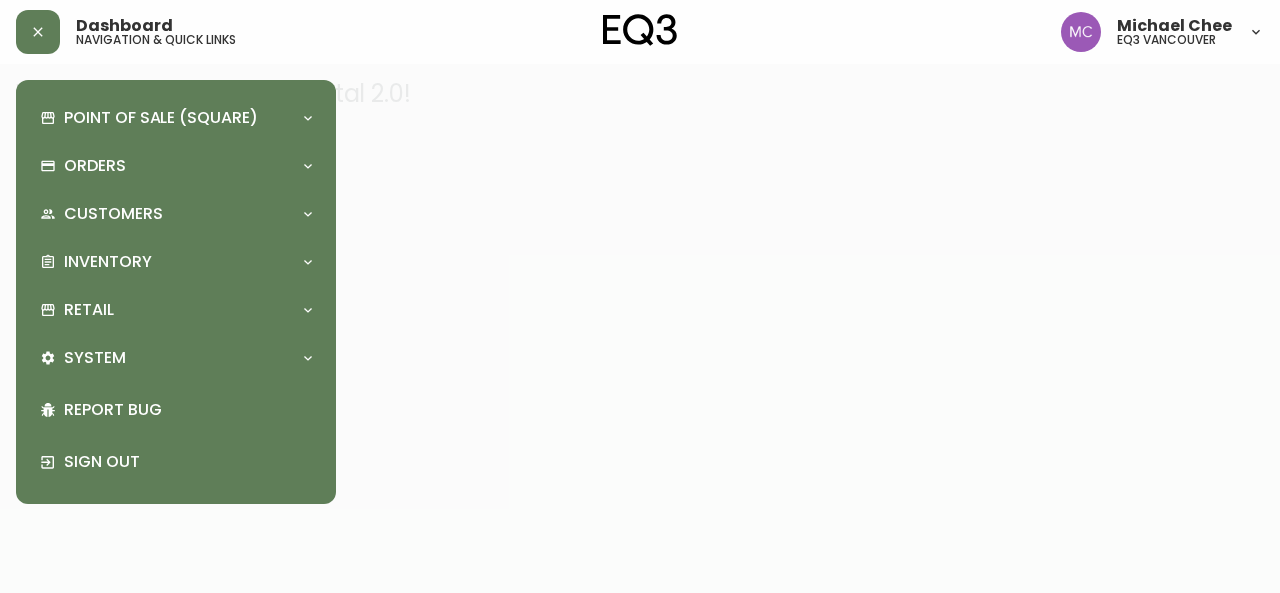 click on "Point of Sale (Square) Payments Virtual Terminal Transactions Search Terminals Reporting Orders Order Search Kona Kart Swatch Requests Customers Customer Search Inventory Import Stock Status Retail Price Tags Locations Regions Trade Members System Shipping Partners Rates Lead Time Management Report Bug Sign Out" at bounding box center (176, 292) 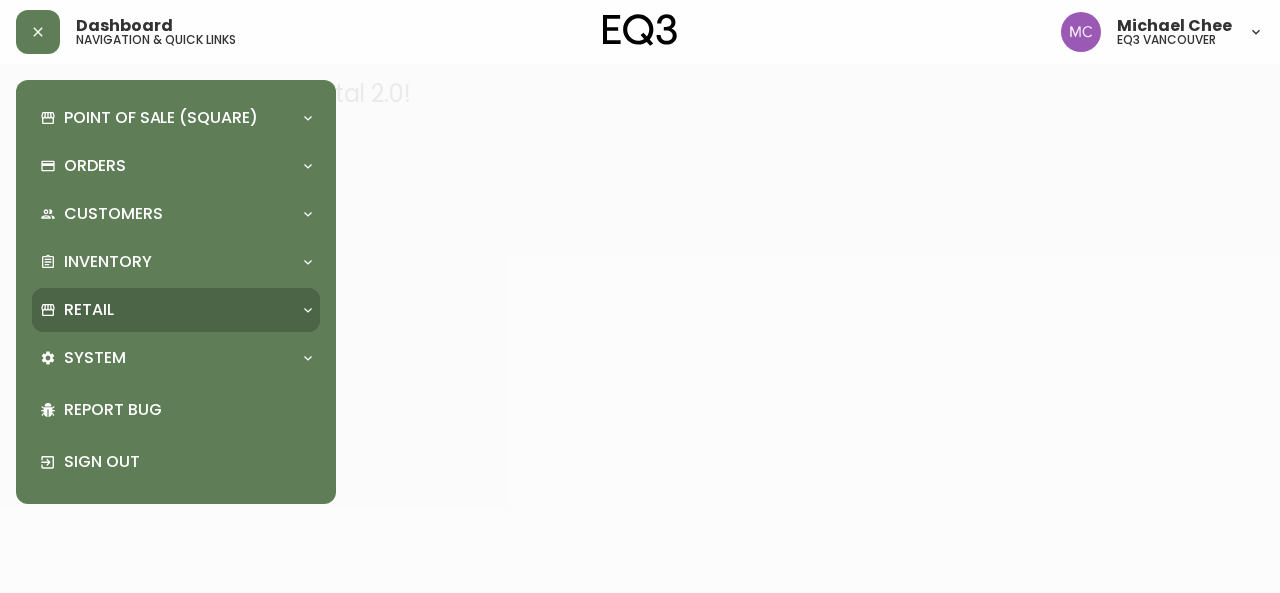 click on "Retail" at bounding box center (89, 310) 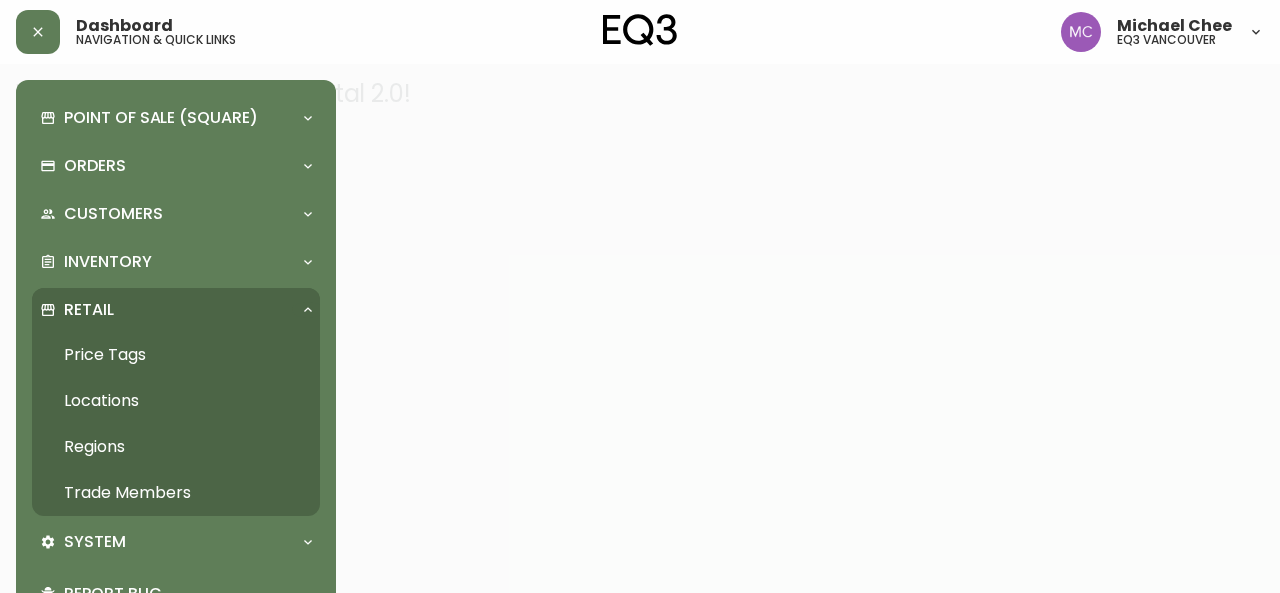 click on "Trade Members" at bounding box center [176, 493] 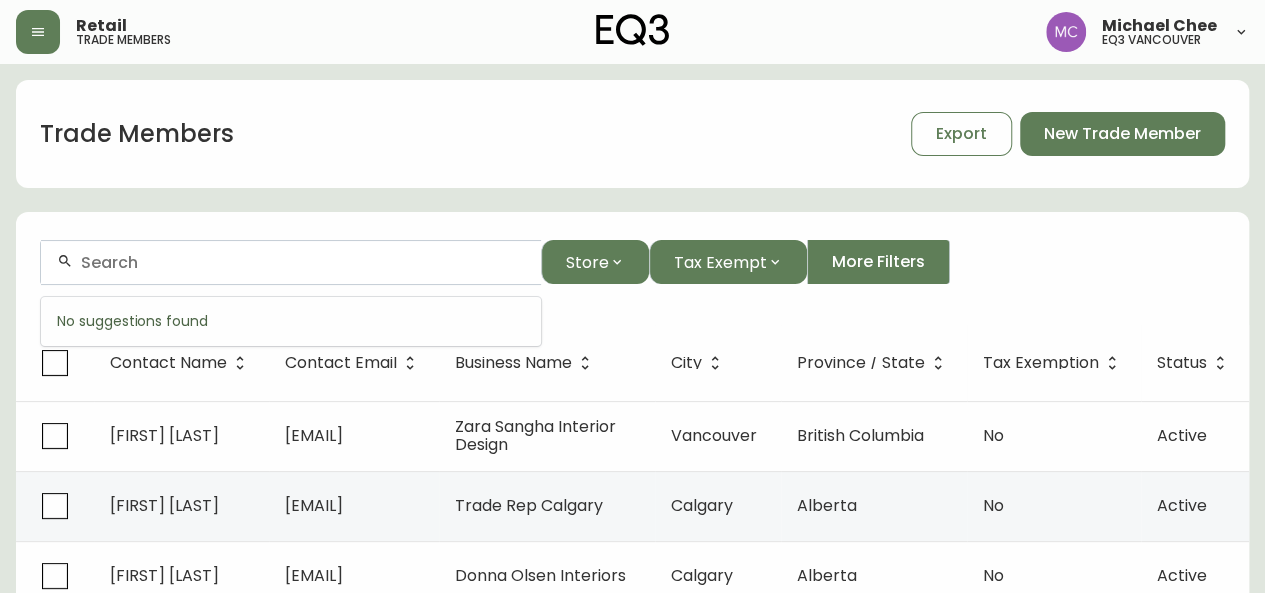 click at bounding box center [303, 262] 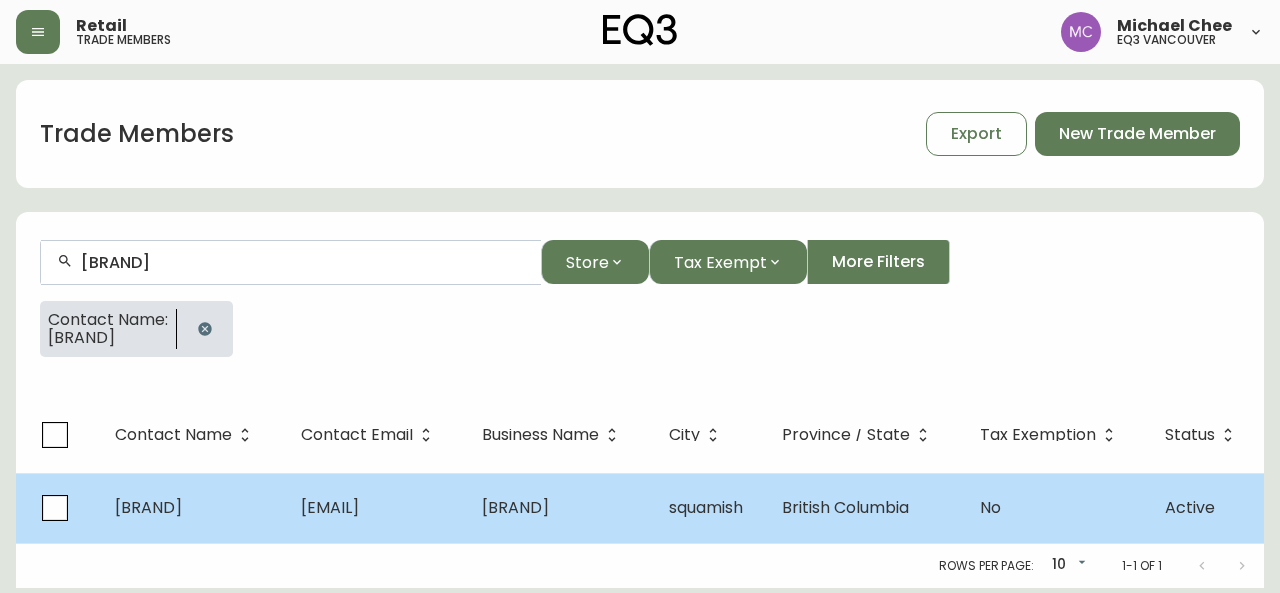type on "[BRAND]" 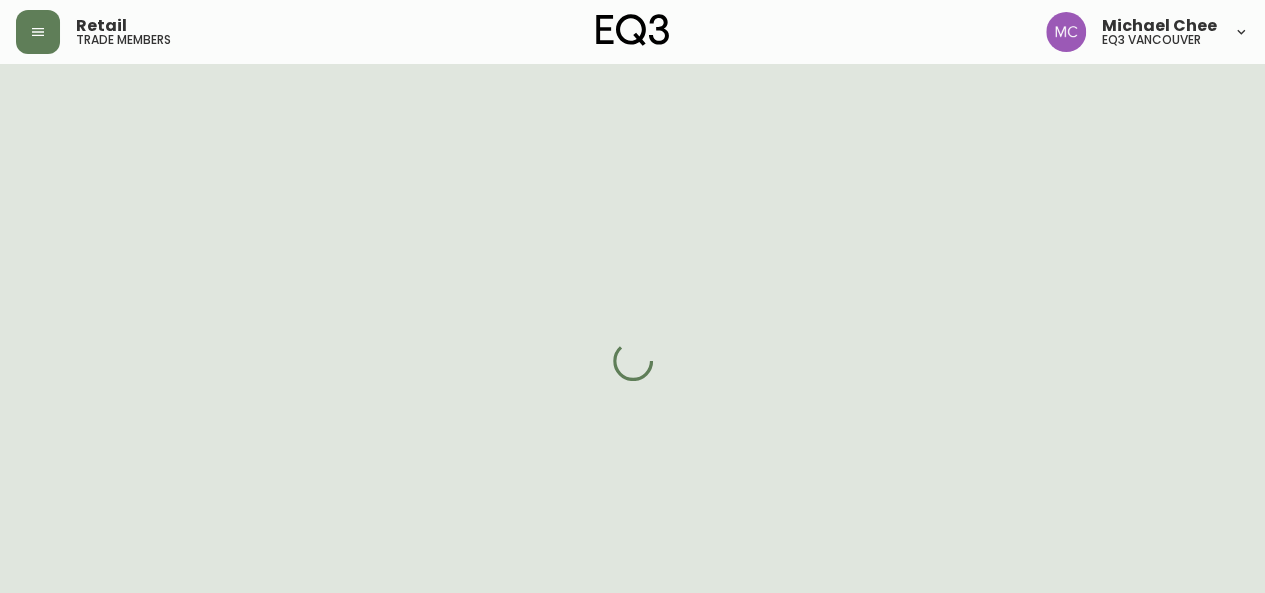 select on "BC" 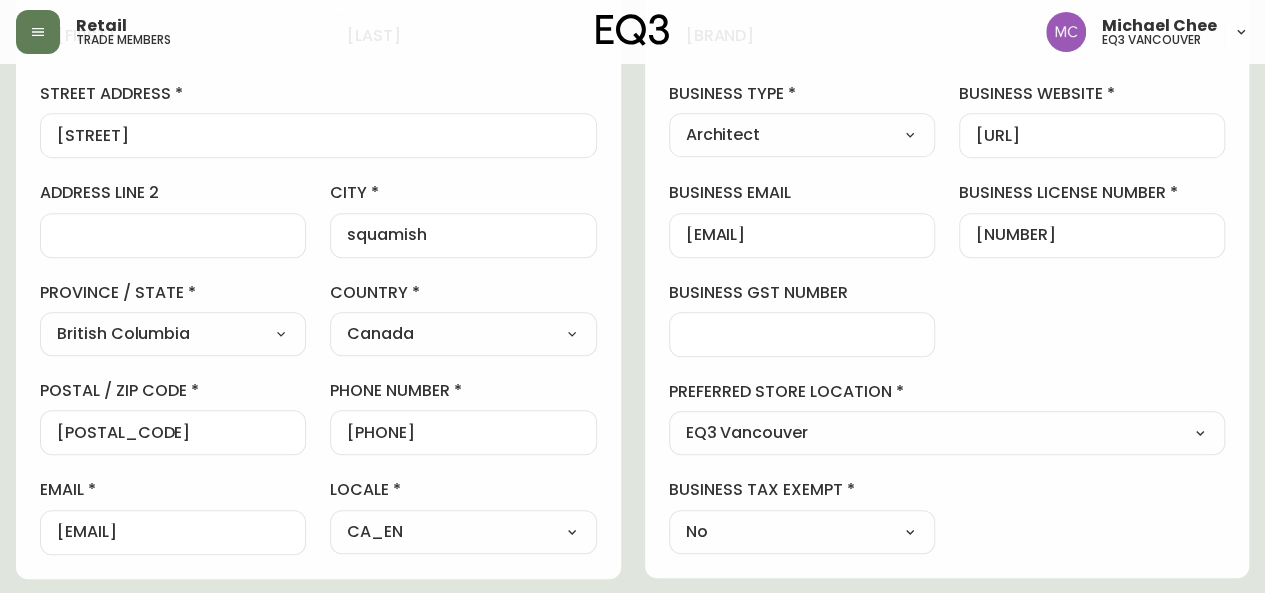 scroll, scrollTop: 365, scrollLeft: 0, axis: vertical 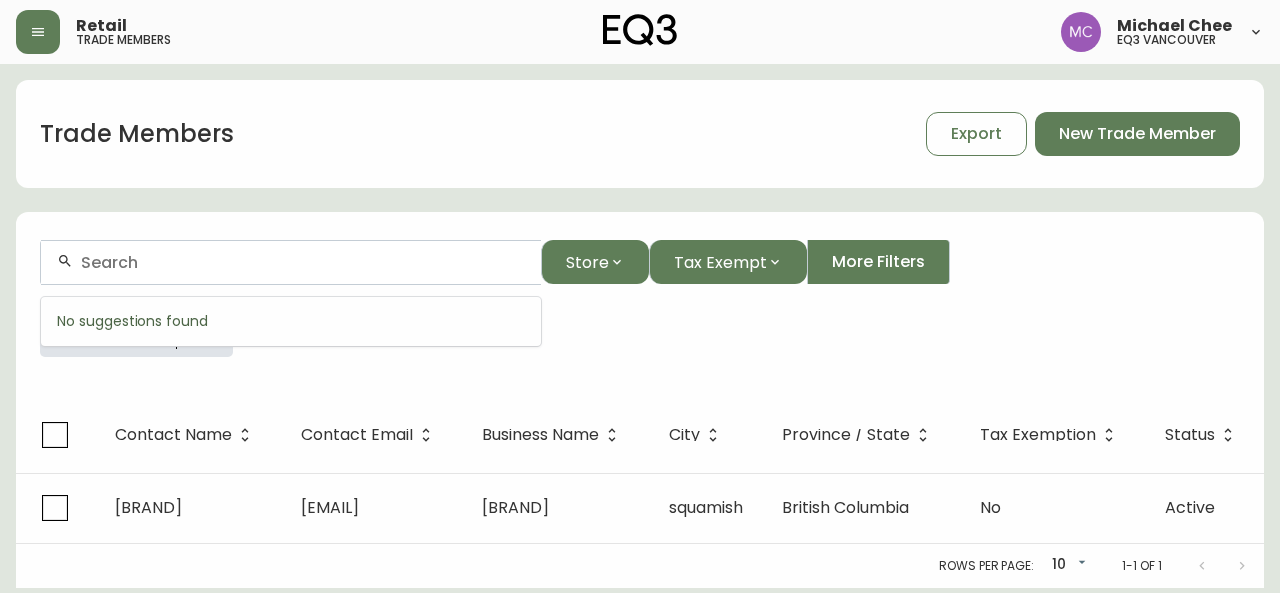 click at bounding box center [303, 262] 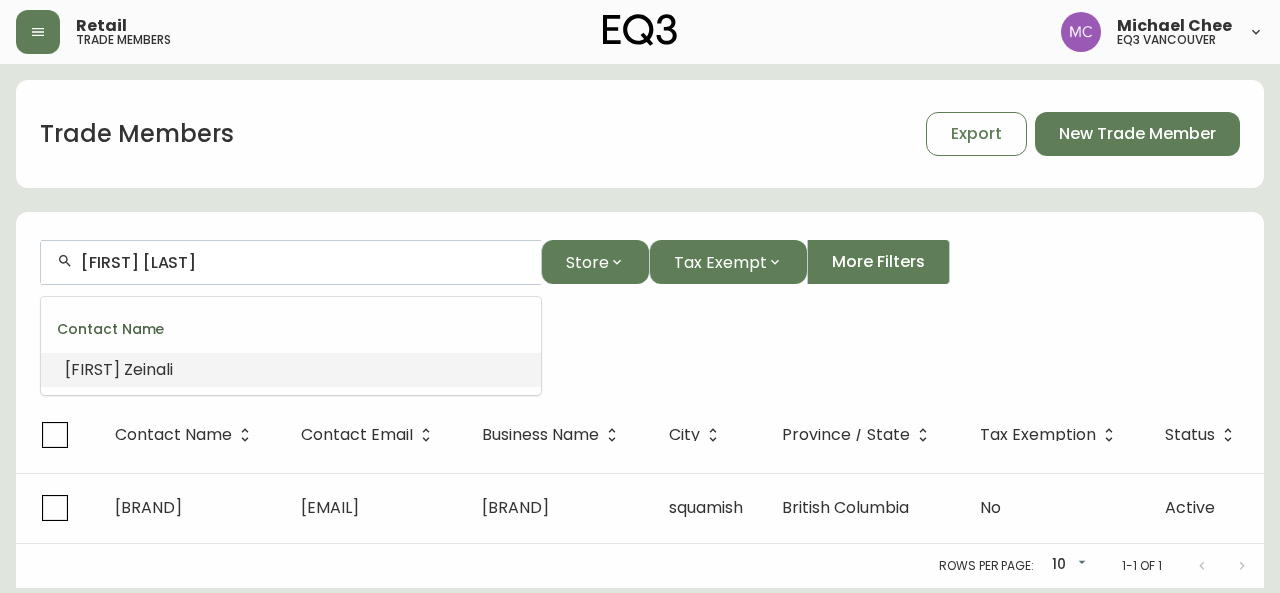click on "[FIRST]" at bounding box center [92, 369] 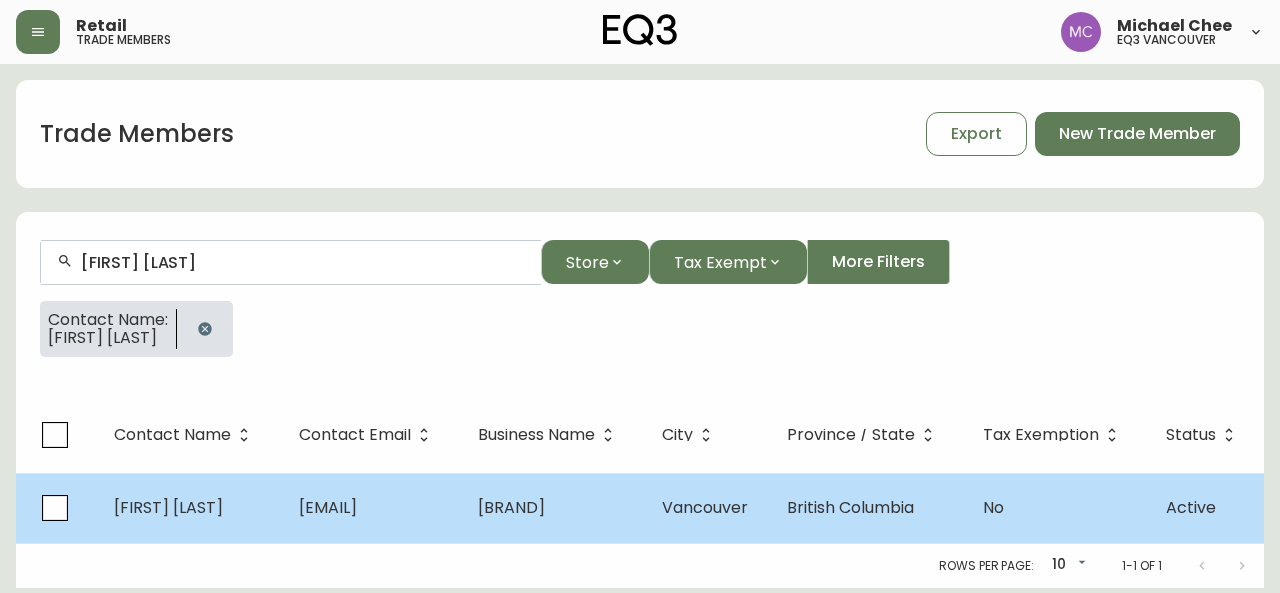 type on "[FIRST] [LAST]" 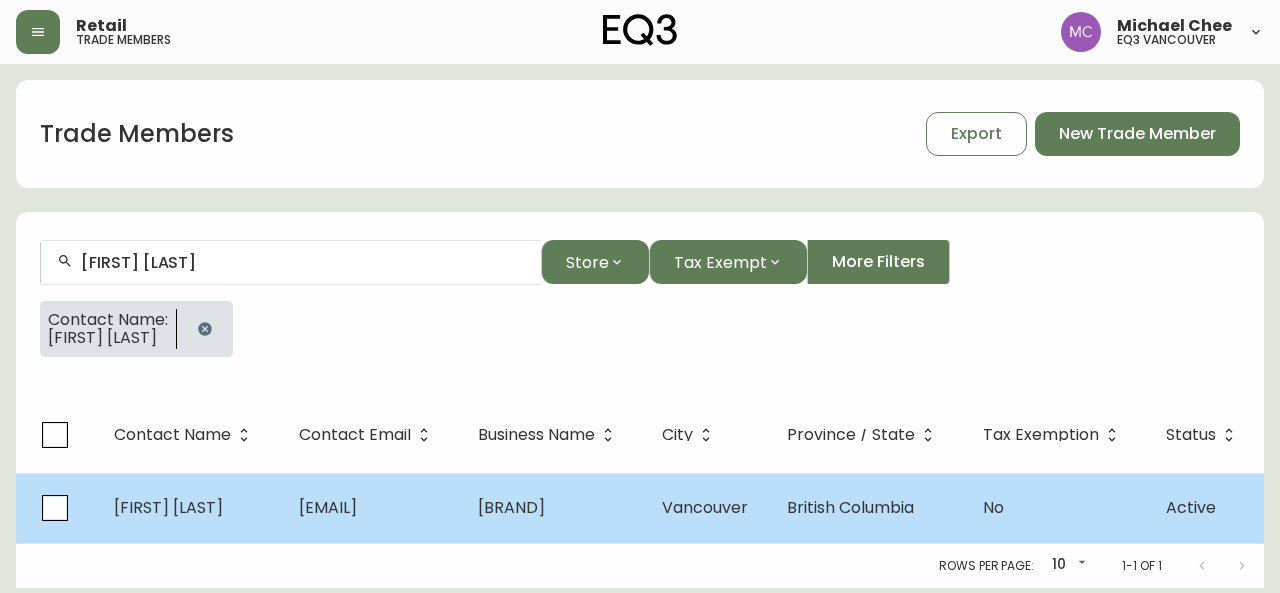 click on "[FIRST] [LAST]" at bounding box center (168, 507) 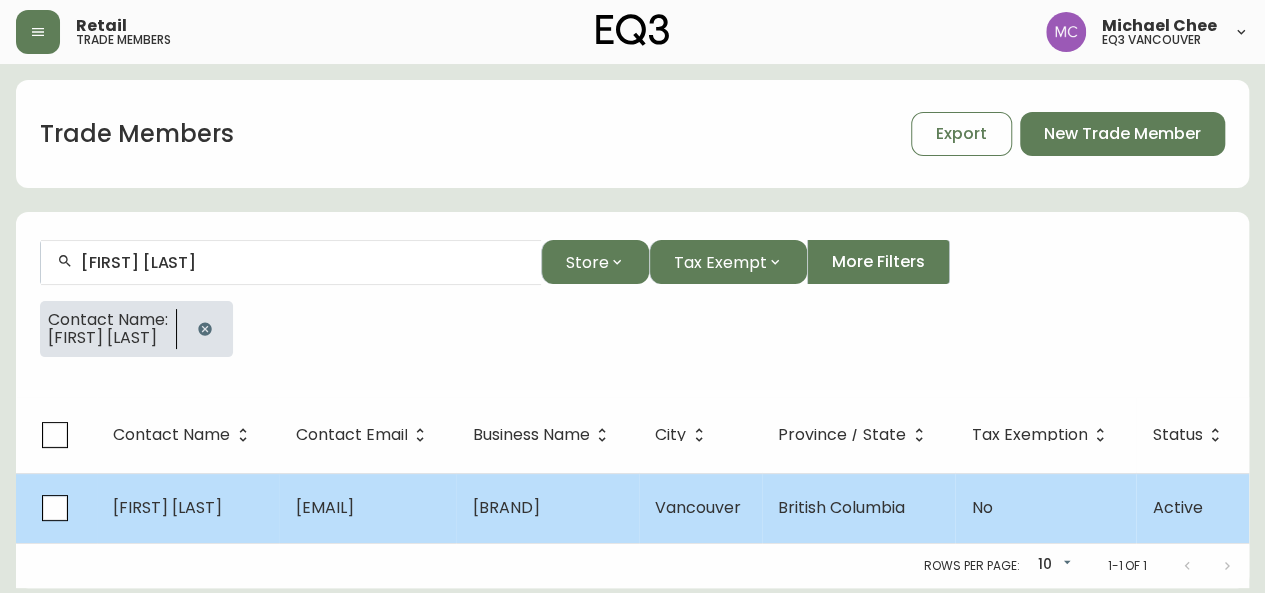 select on "BC" 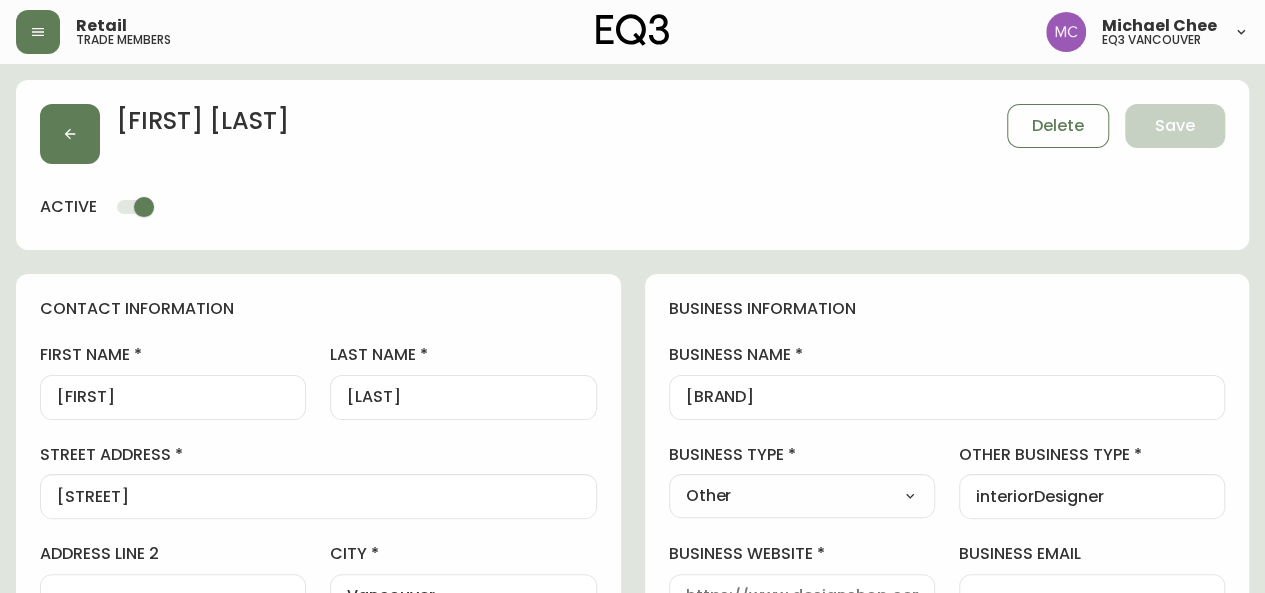 type on "EQ3 Vancouver" 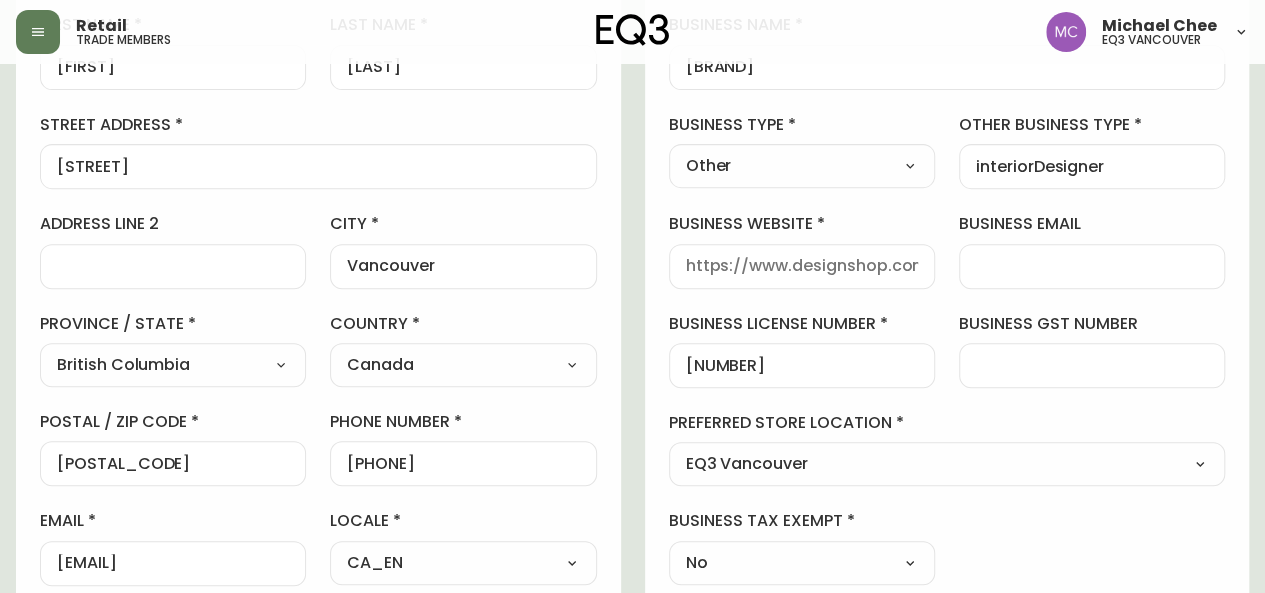 scroll, scrollTop: 366, scrollLeft: 0, axis: vertical 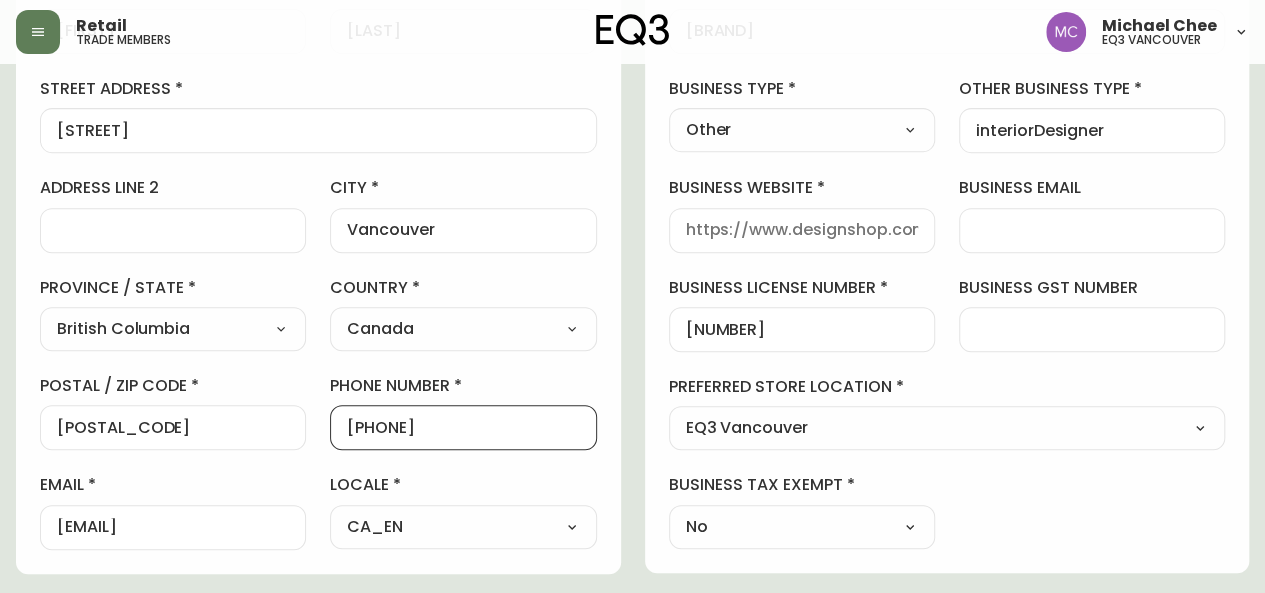 drag, startPoint x: 487, startPoint y: 428, endPoint x: 360, endPoint y: 425, distance: 127.03543 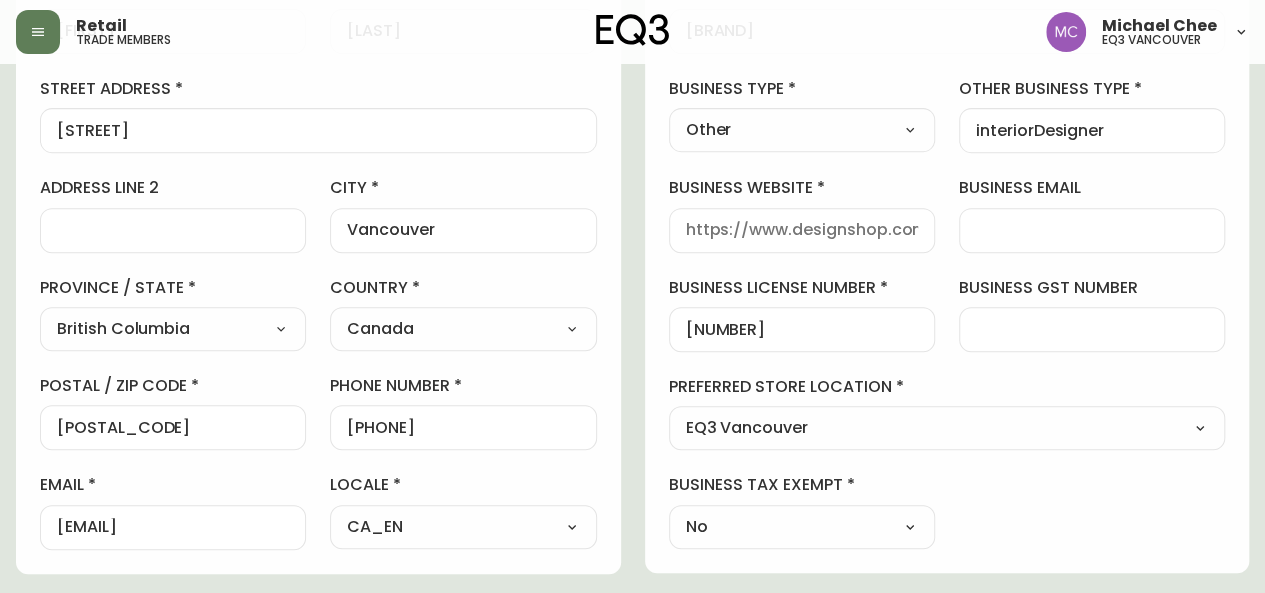 click on "[FIRST] [LAST] [STREET], [CITY] [PROVINCE] [COUNTRY] [POSTAL_CODE] [PHONE] [EMAIL] [DATE] [PRICE]" at bounding box center [632, 517] 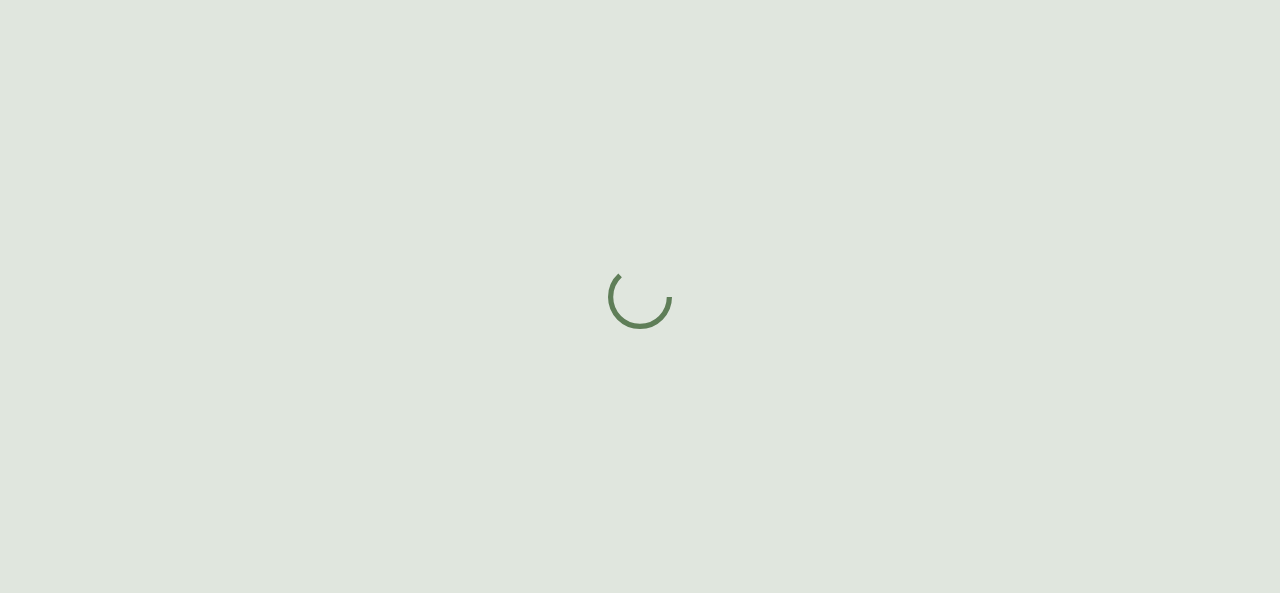 scroll, scrollTop: 0, scrollLeft: 0, axis: both 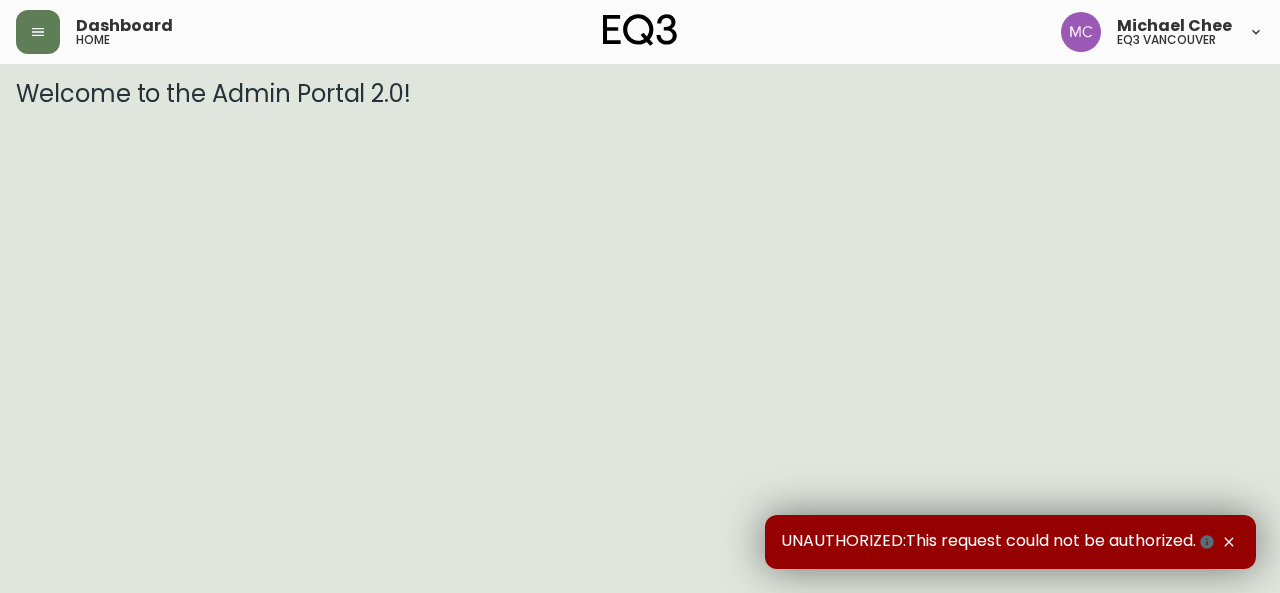 click on "Dashboard home Michael Chee eq3 vancouver   Welcome to the Admin Portal 2.0! UNAUTHORIZED:This request could not be authorized." at bounding box center (640, 54) 